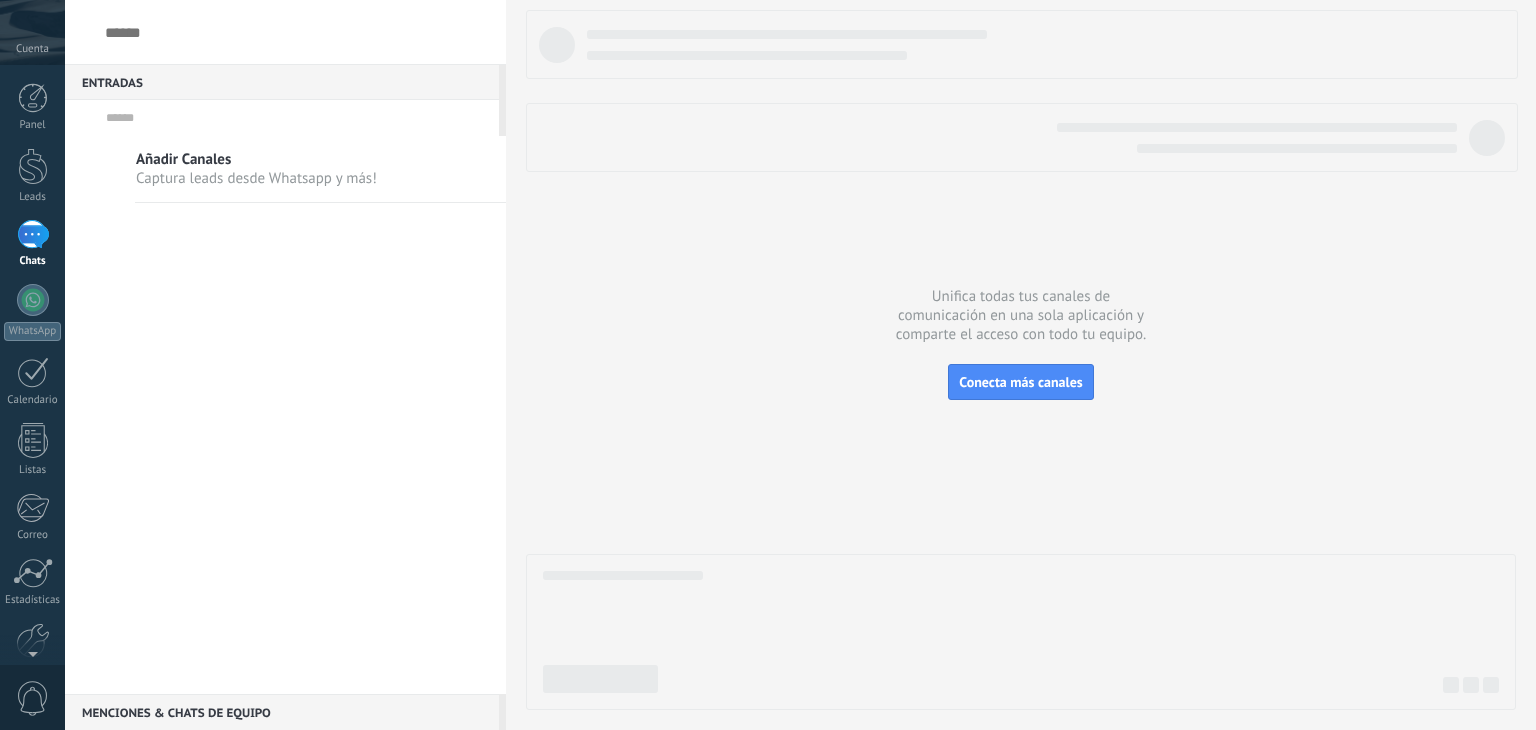 scroll, scrollTop: 0, scrollLeft: 0, axis: both 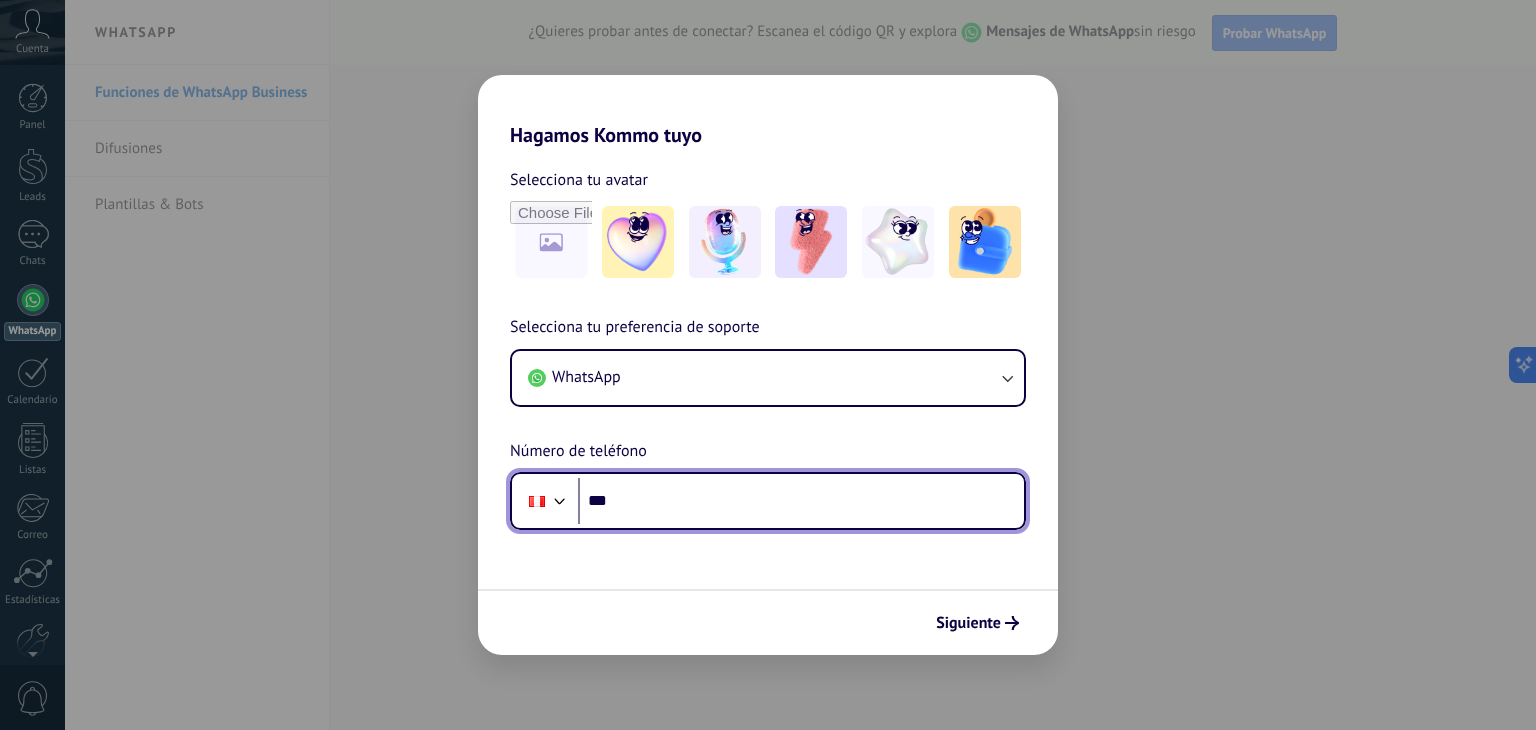 click on "***" at bounding box center [801, 501] 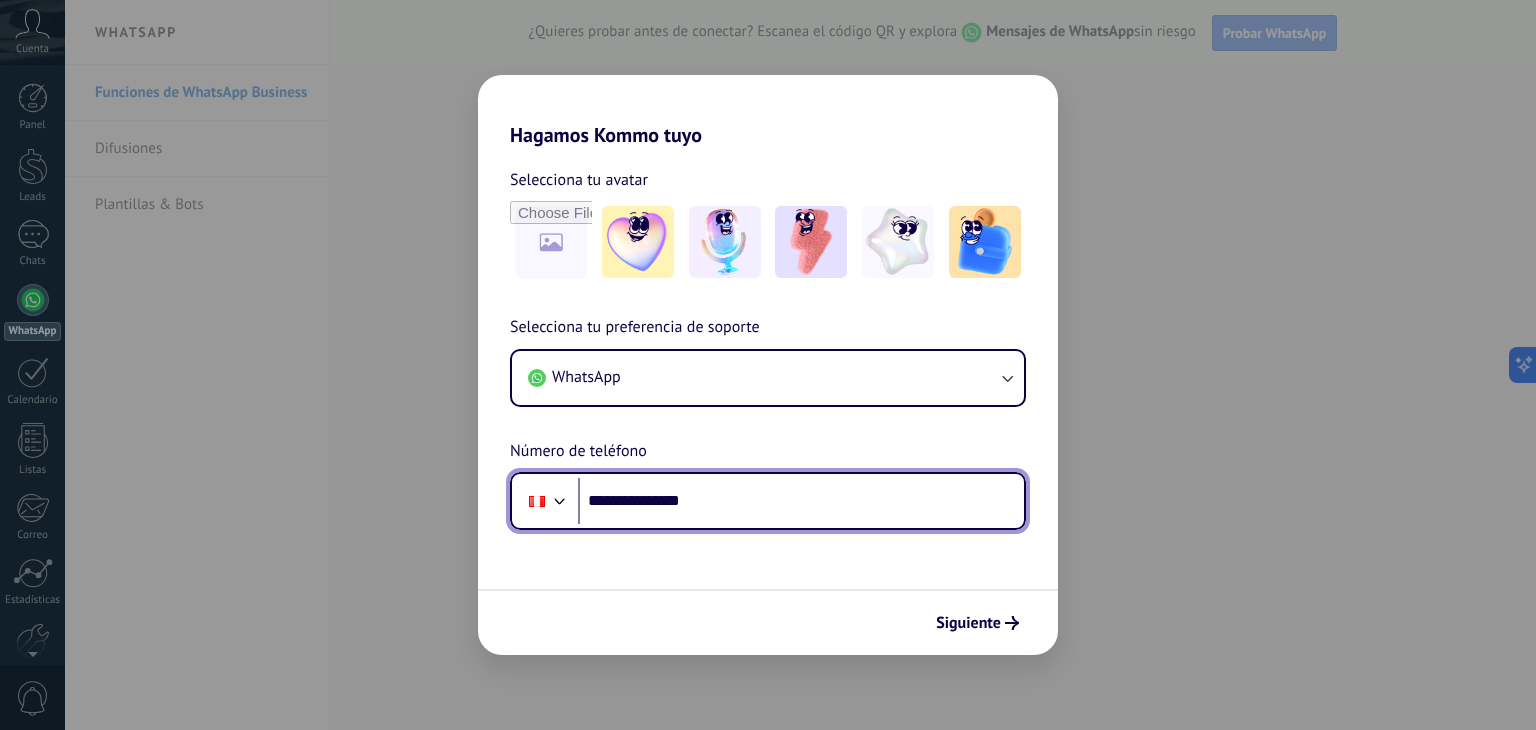 type on "**********" 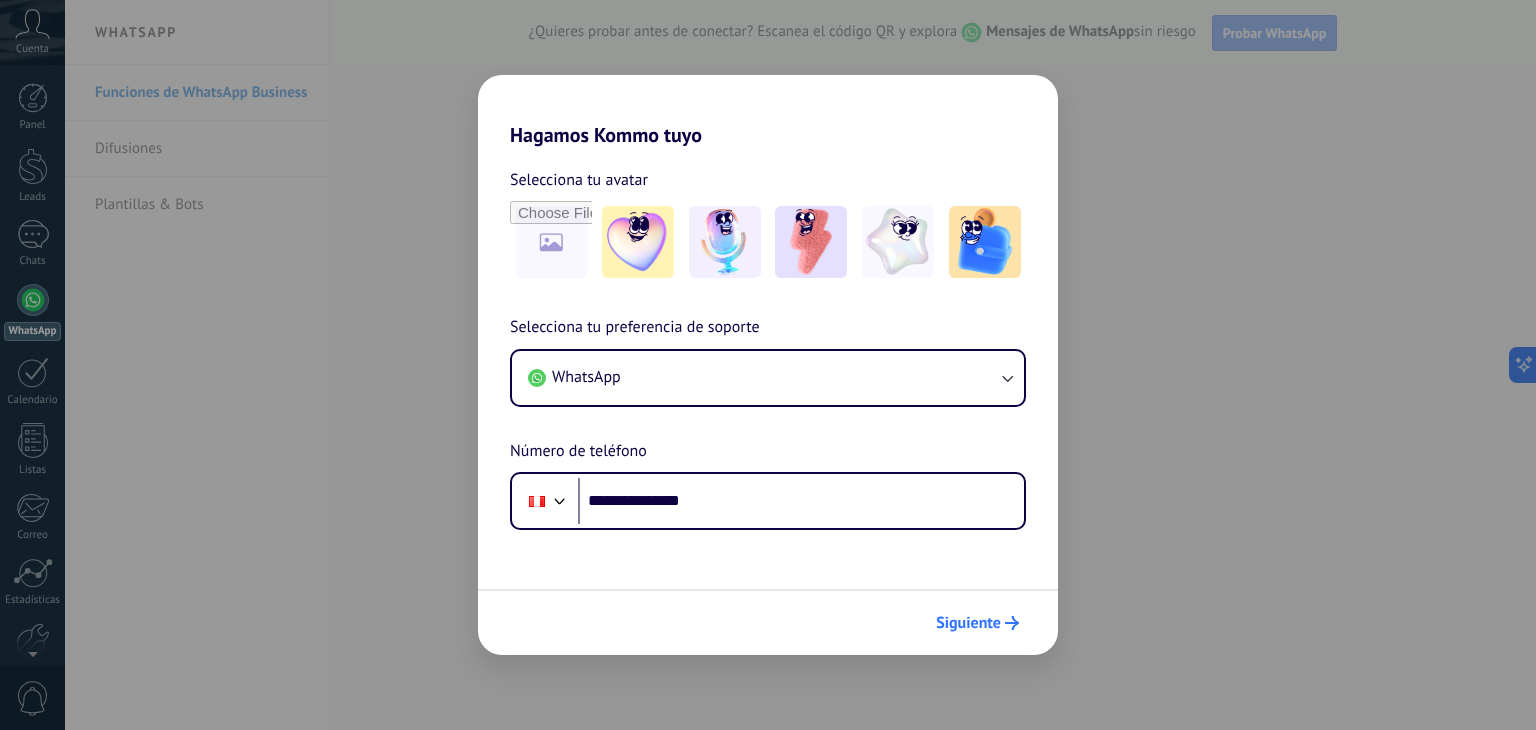 drag, startPoint x: 940, startPoint y: 605, endPoint x: 952, endPoint y: 636, distance: 33.24154 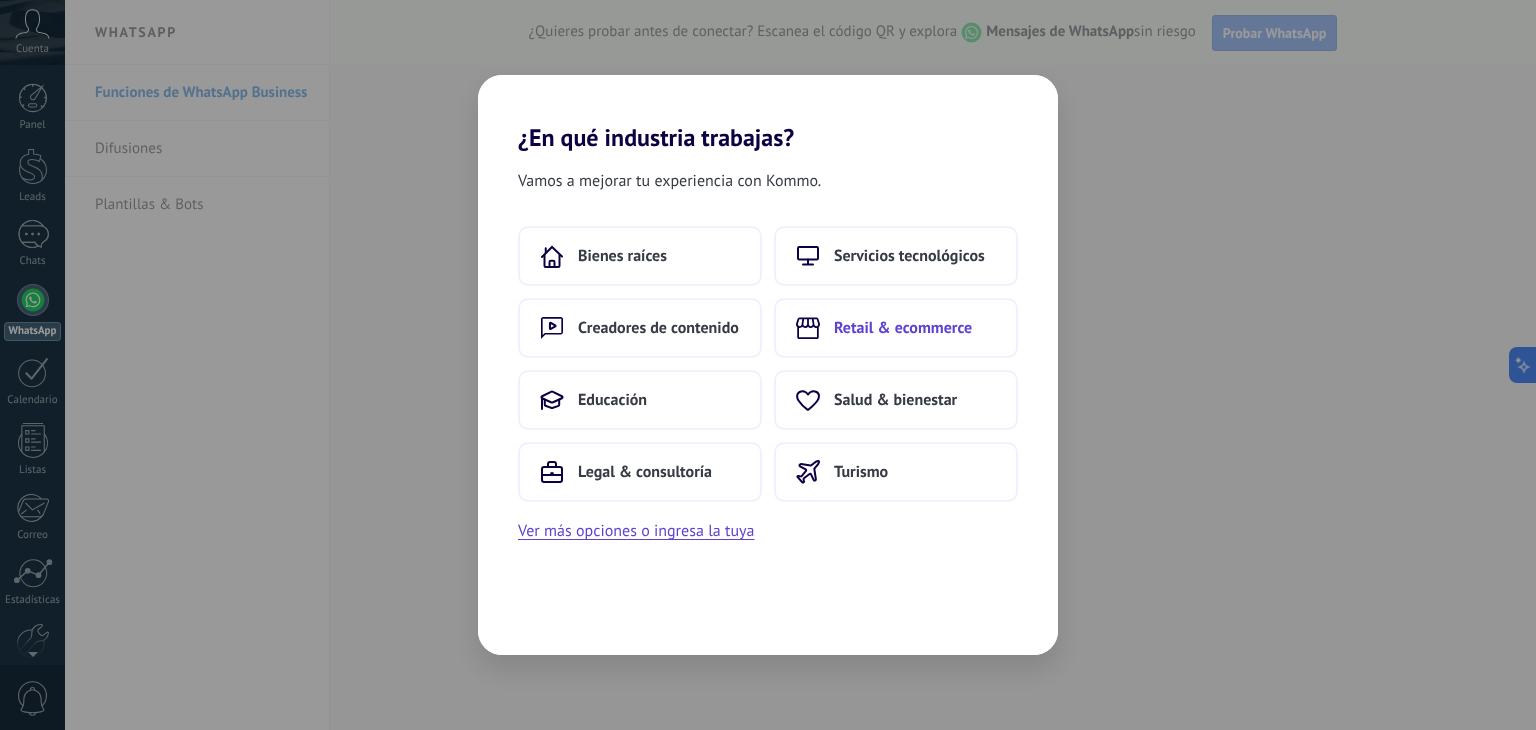 click on "Retail & ecommerce" at bounding box center [622, 256] 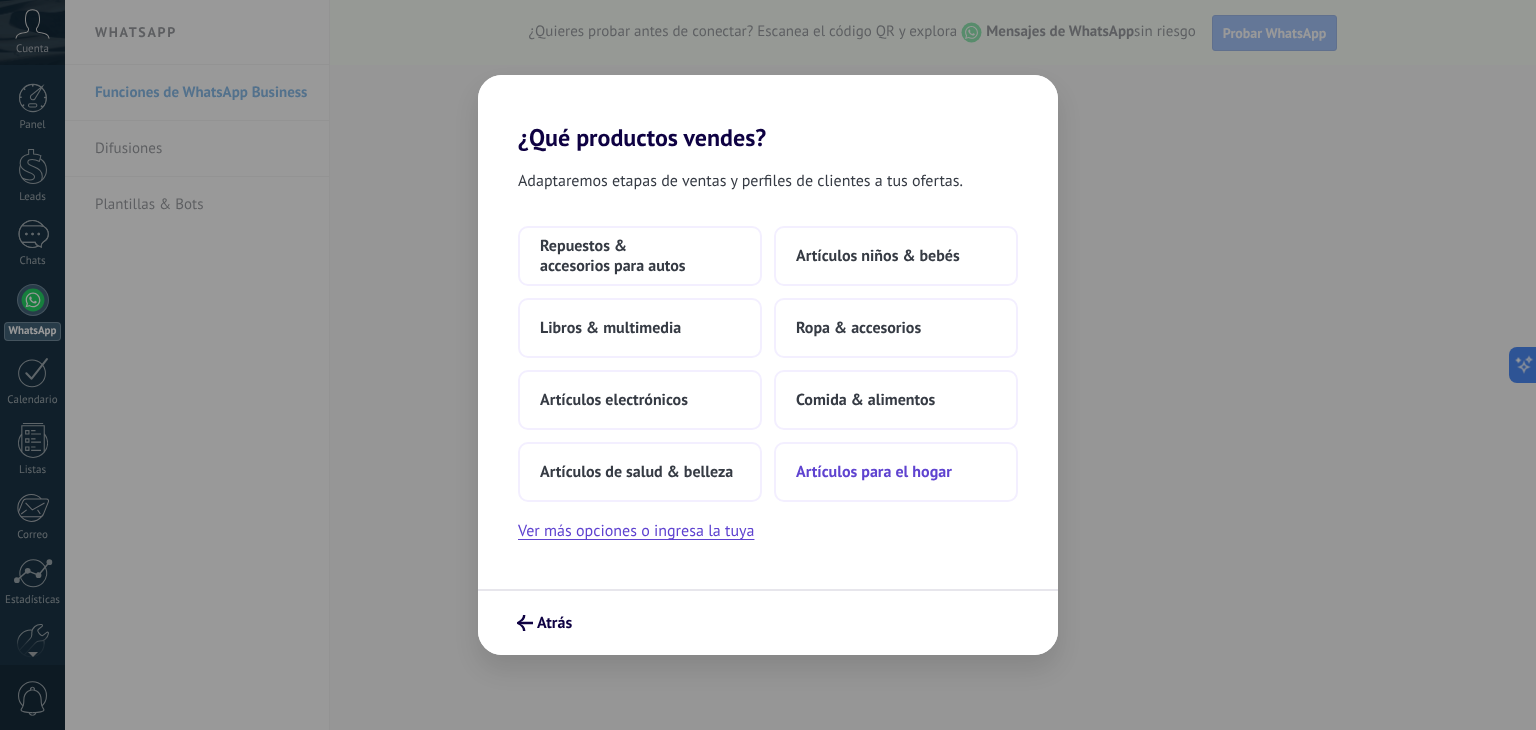 click on "Artículos para el hogar" at bounding box center (640, 256) 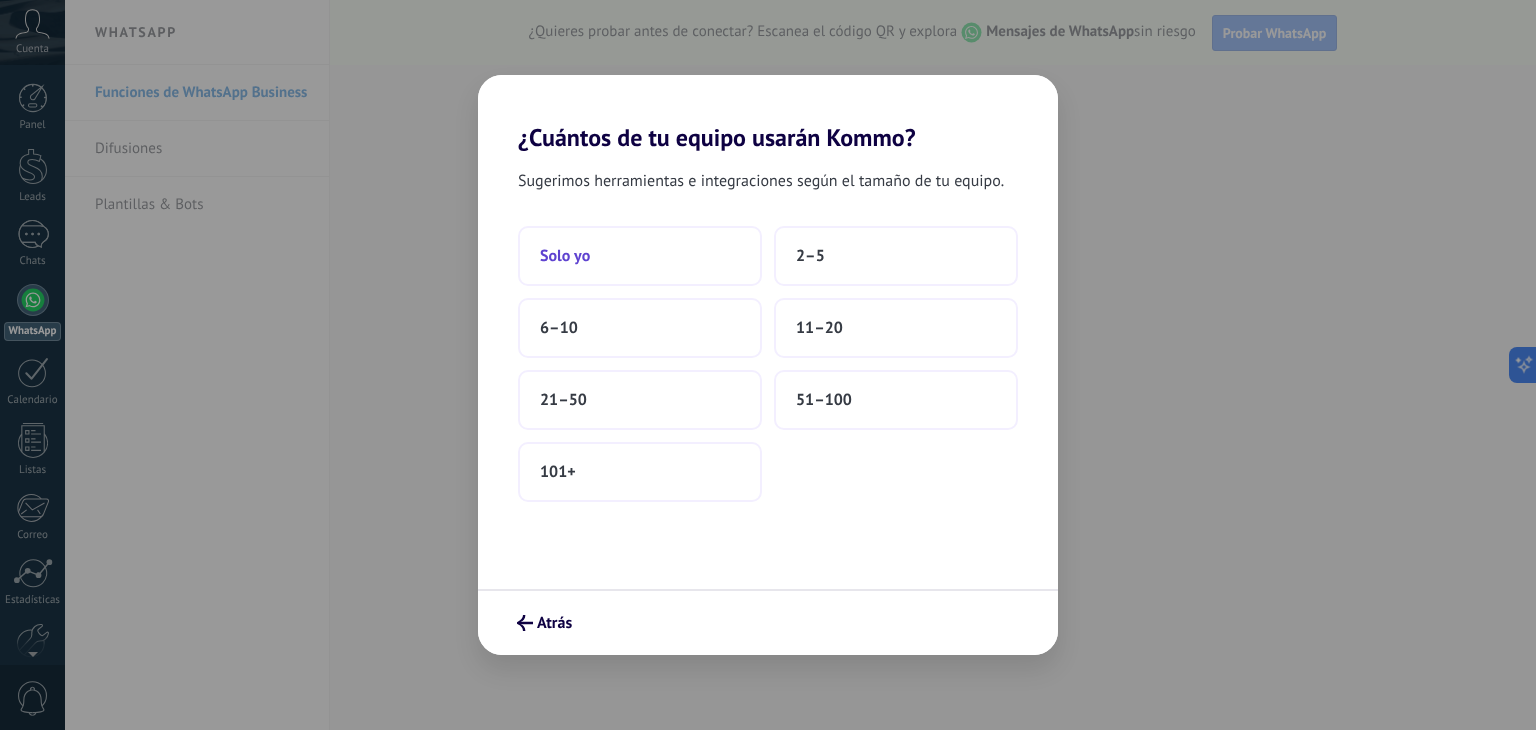 click on "Solo yo" at bounding box center (565, 256) 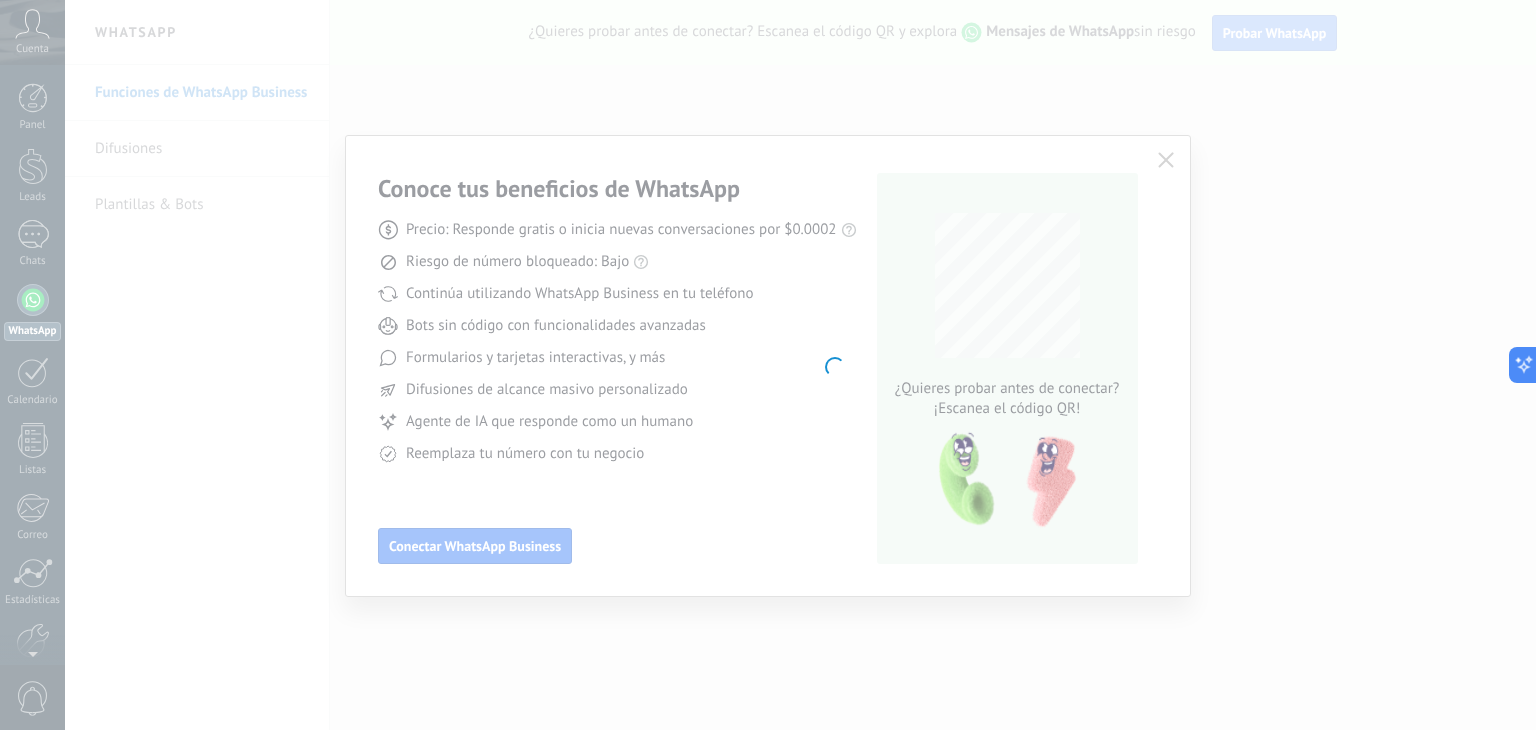 click on ".abccls-1,.abccls-2{fill-rule:evenodd}.abccls-2{fill:#fff} .abfcls-1{fill:none}.abfcls-2{fill:#fff} .abncls-1{isolation:isolate}.abncls-2{opacity:.06}.abncls-2,.abncls-3,.abncls-6{mix-blend-mode:multiply}.abncls-3{opacity:.15}.abncls-4,.abncls-8{fill:#fff}.abncls-5{fill:url(#abnlinear-gradient)}.abncls-6{opacity:.04}.abncls-7{fill:url(#abnlinear-gradient-2)}.abncls-8{fill-rule:evenodd} .abqst0{fill:#ffa200} .abwcls-1{fill:#252525} .cls-1{isolation:isolate} .acicls-1{fill:none} .aclcls-1{fill:#232323} .acnst0{display:none} .addcls-1,.addcls-2{fill:none;stroke-miterlimit:10}.addcls-1{stroke:#dfe0e5}.addcls-2{stroke:#a1a7ab} .adecls-1,.adecls-2{fill:none;stroke-miterlimit:10}.adecls-1{stroke:#dfe0e5}.adecls-2{stroke:#a1a7ab} .adqcls-1{fill:#8591a5;fill-rule:evenodd} .aeccls-1{fill:#5c9f37} .aeecls-1{fill:#f86161} .aejcls-1{fill:#8591a5;fill-rule:evenodd} .aekcls-1{fill-rule:evenodd} .aelcls-1{fill-rule:evenodd;fill:currentColor} .aemcls-1{fill-rule:evenodd;fill:currentColor} .aencls-2{fill:#f86161;opacity:.3}" at bounding box center [768, 365] 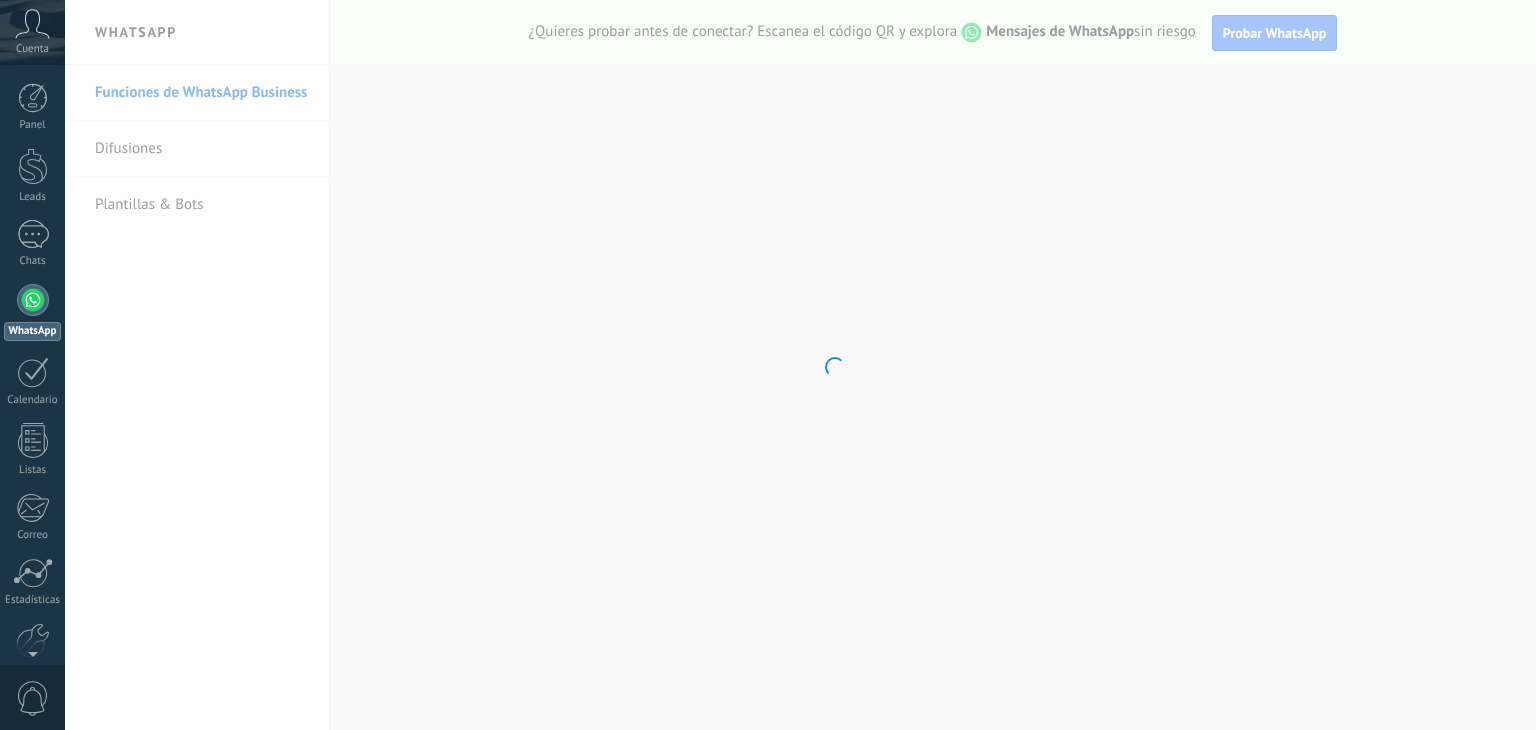 scroll, scrollTop: 0, scrollLeft: 0, axis: both 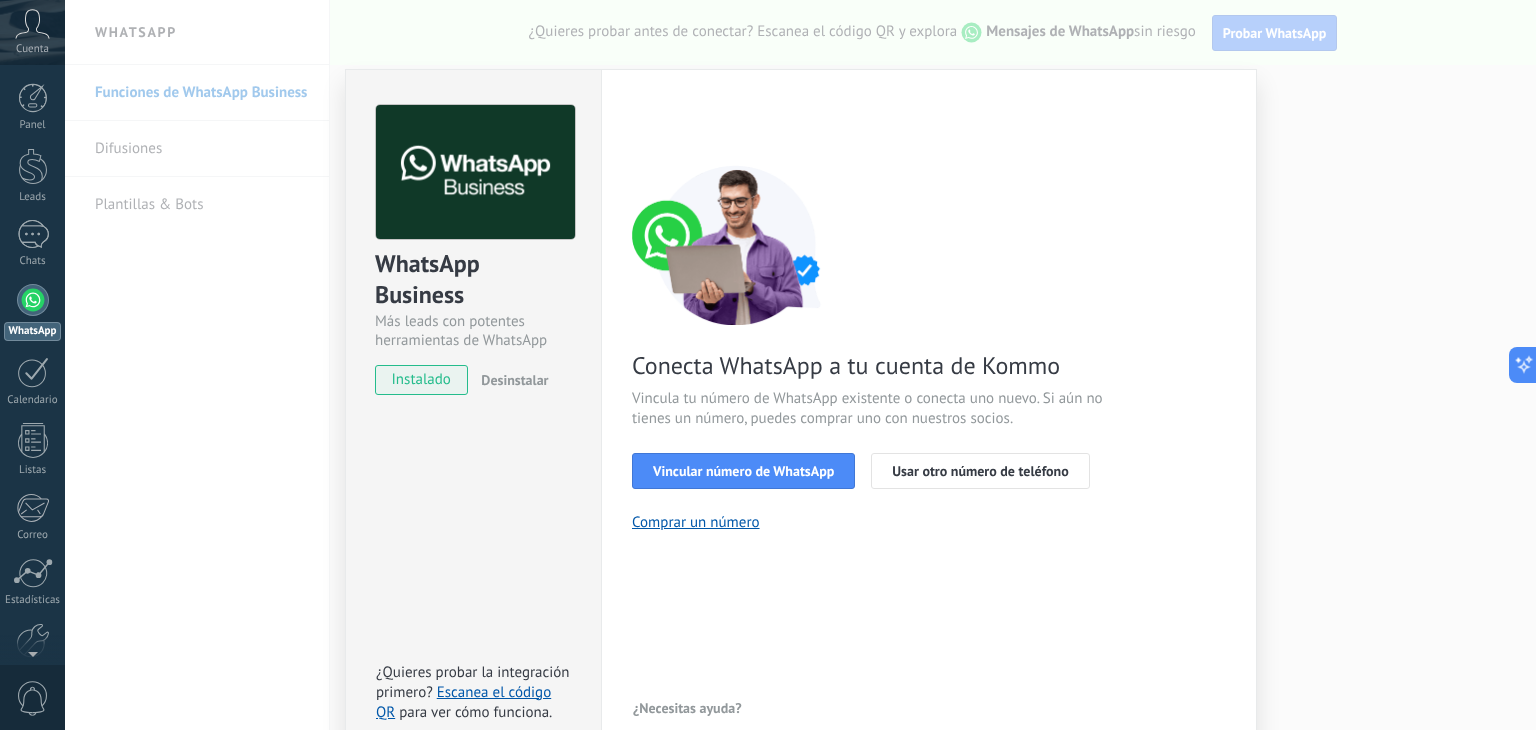 click on "WhatsApp Business Más leads con potentes herramientas de WhatsApp instalado Desinstalar ¿Quieres probar la integración primero?   Escanea el código QR   para ver cómo funciona. Configuraciones Autorizaciones This tab logs the users who have granted integration access to this account. If you want to to remove a user's ability to send requests to the account on behalf of this integration, you can revoke access. If access is revoked from all users, the integration will stop working. This app is installed, but no one has given it access yet. WhatsApp Cloud API más _:   Guardar  < Volver 1 Seleccionar aplicación 2 Conectar Facebook   3 Finalizar configuración Conecta WhatsApp a tu cuenta de Kommo Vincula tu número de WhatsApp existente o conecta uno nuevo. Si aún no tienes un número, puedes comprar uno con nuestros socios. Vincular número de WhatsApp Usar otro número de teléfono Comprar un número ¿Necesitas ayuda?" at bounding box center [800, 365] 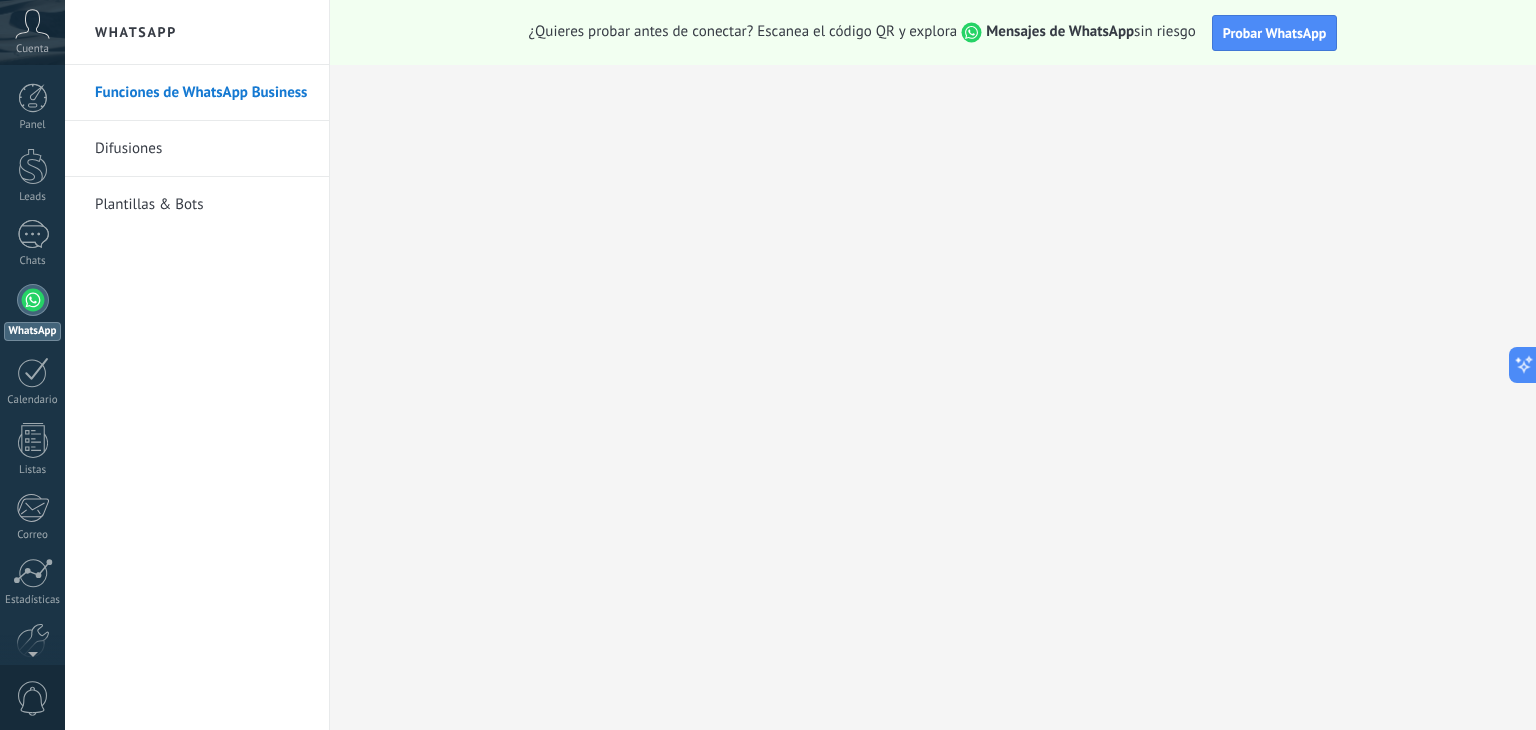 click on "Probar WhatsApp" at bounding box center (1275, 33) 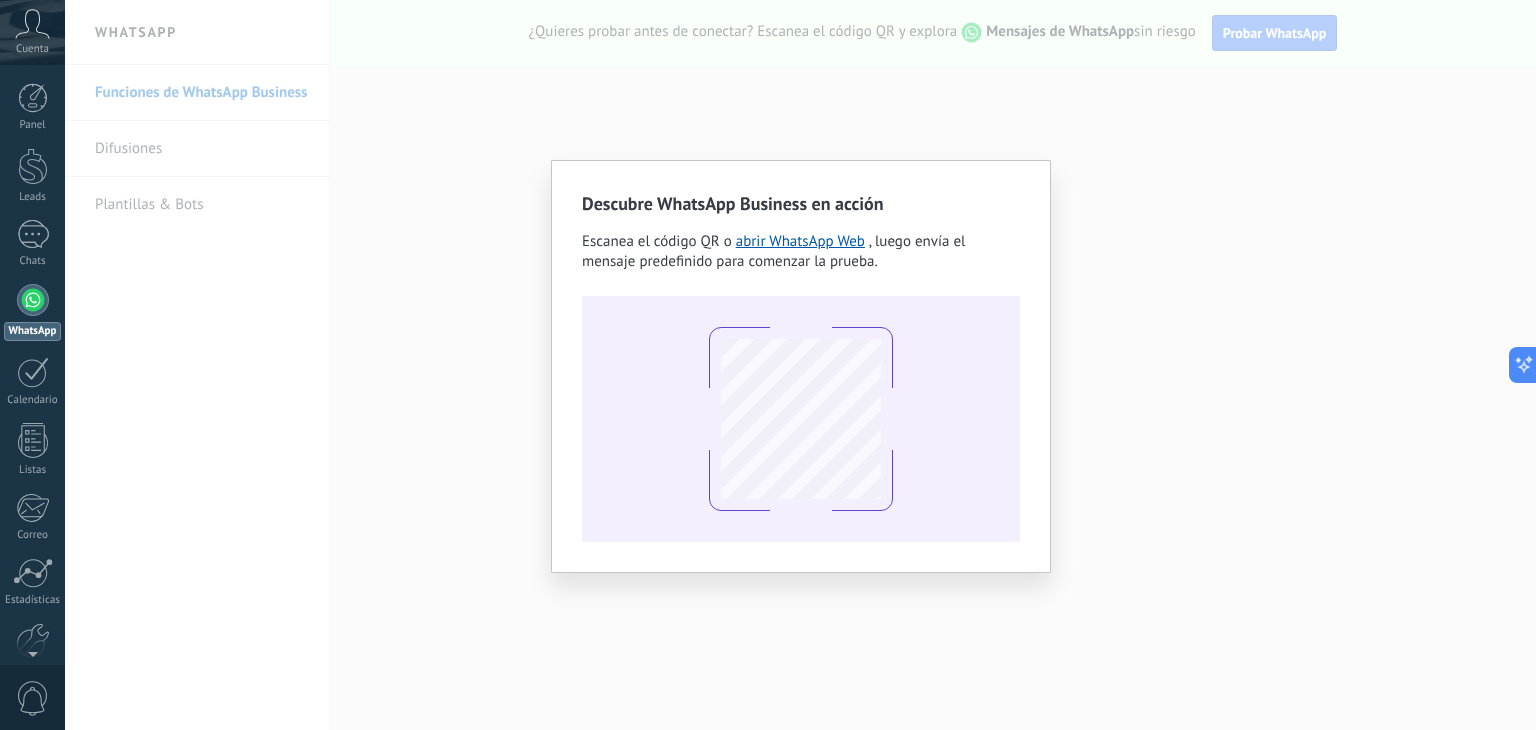 click on ", luego envía el mensaje predefinido para comenzar la prueba." at bounding box center (774, 251) 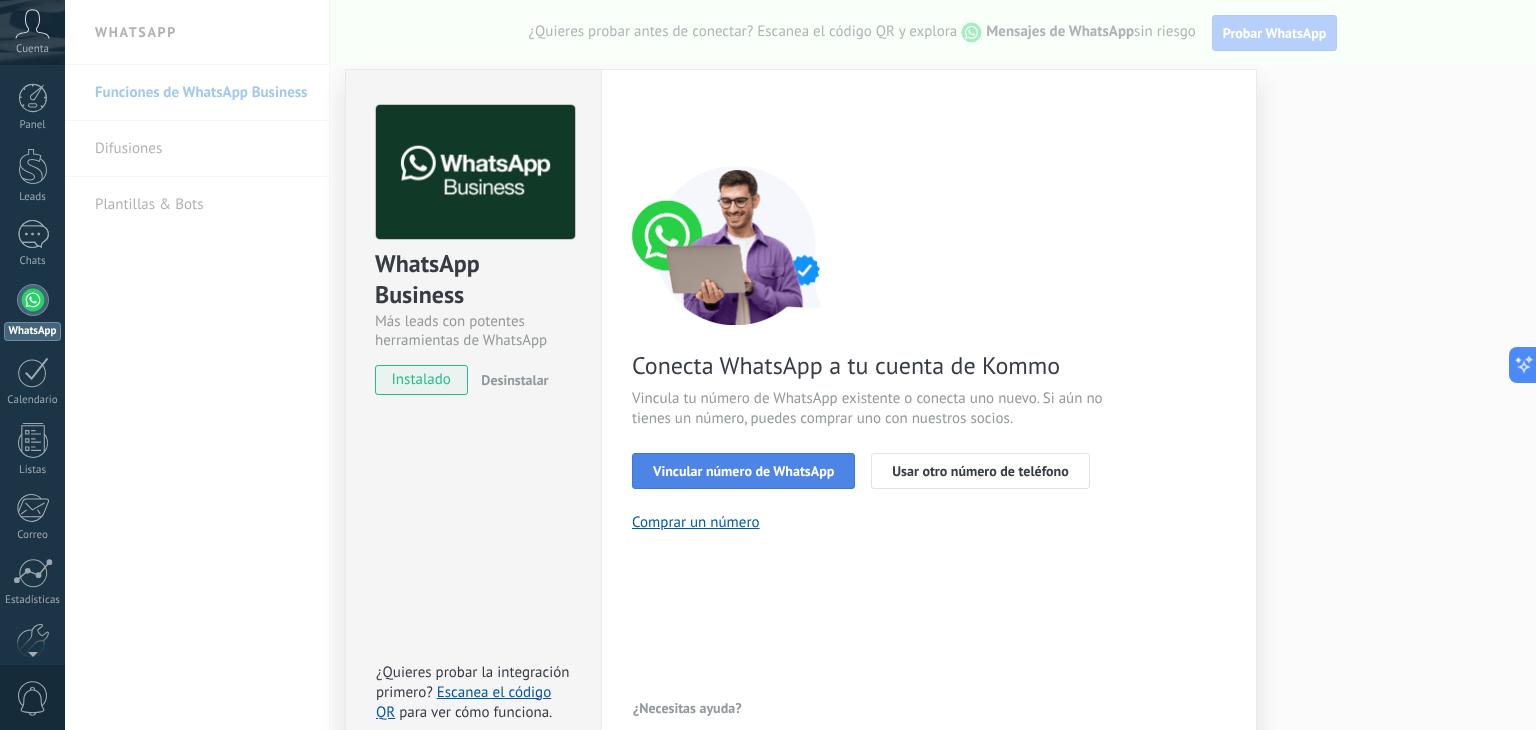 click on "Vincular número de WhatsApp" at bounding box center (743, 471) 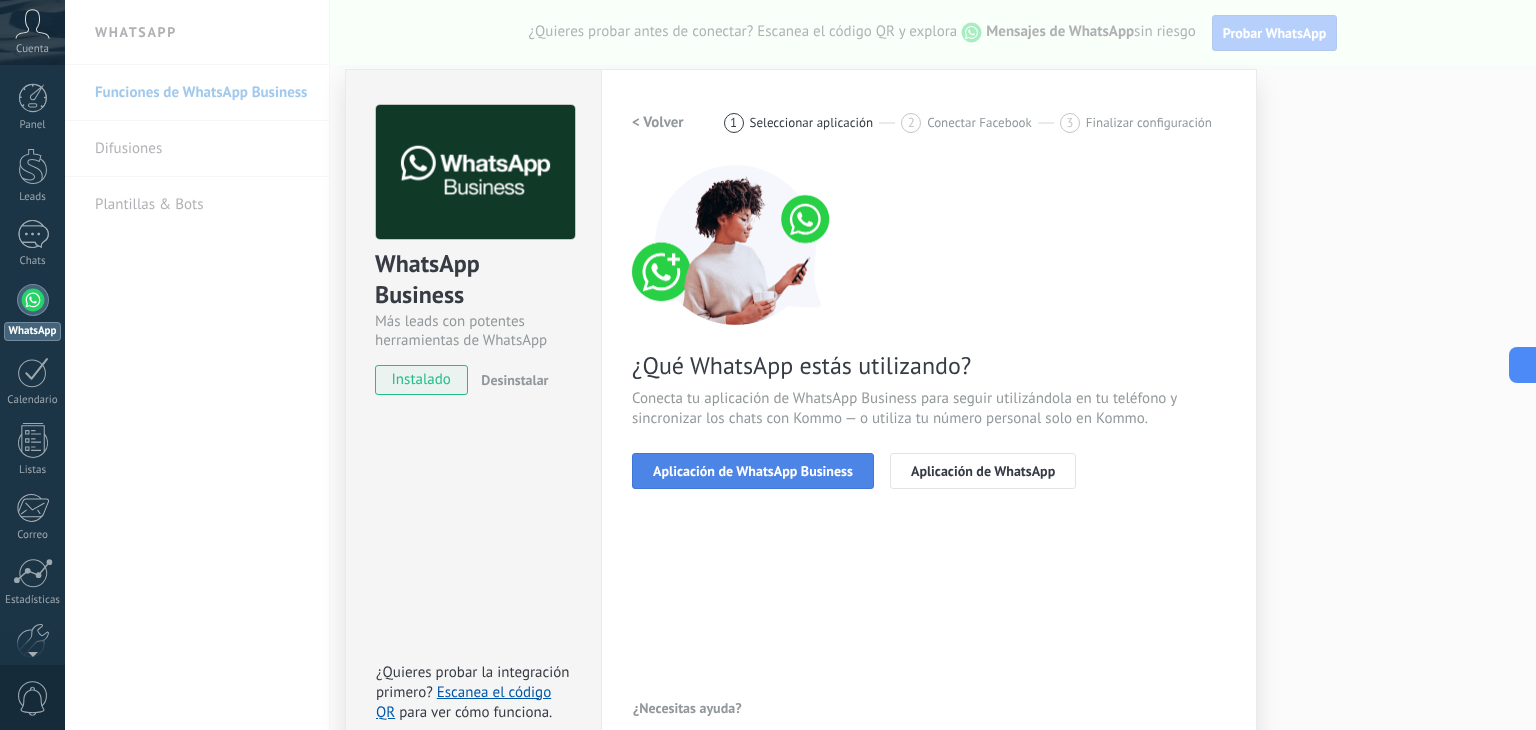 click on "Aplicación de WhatsApp Business" at bounding box center (753, 471) 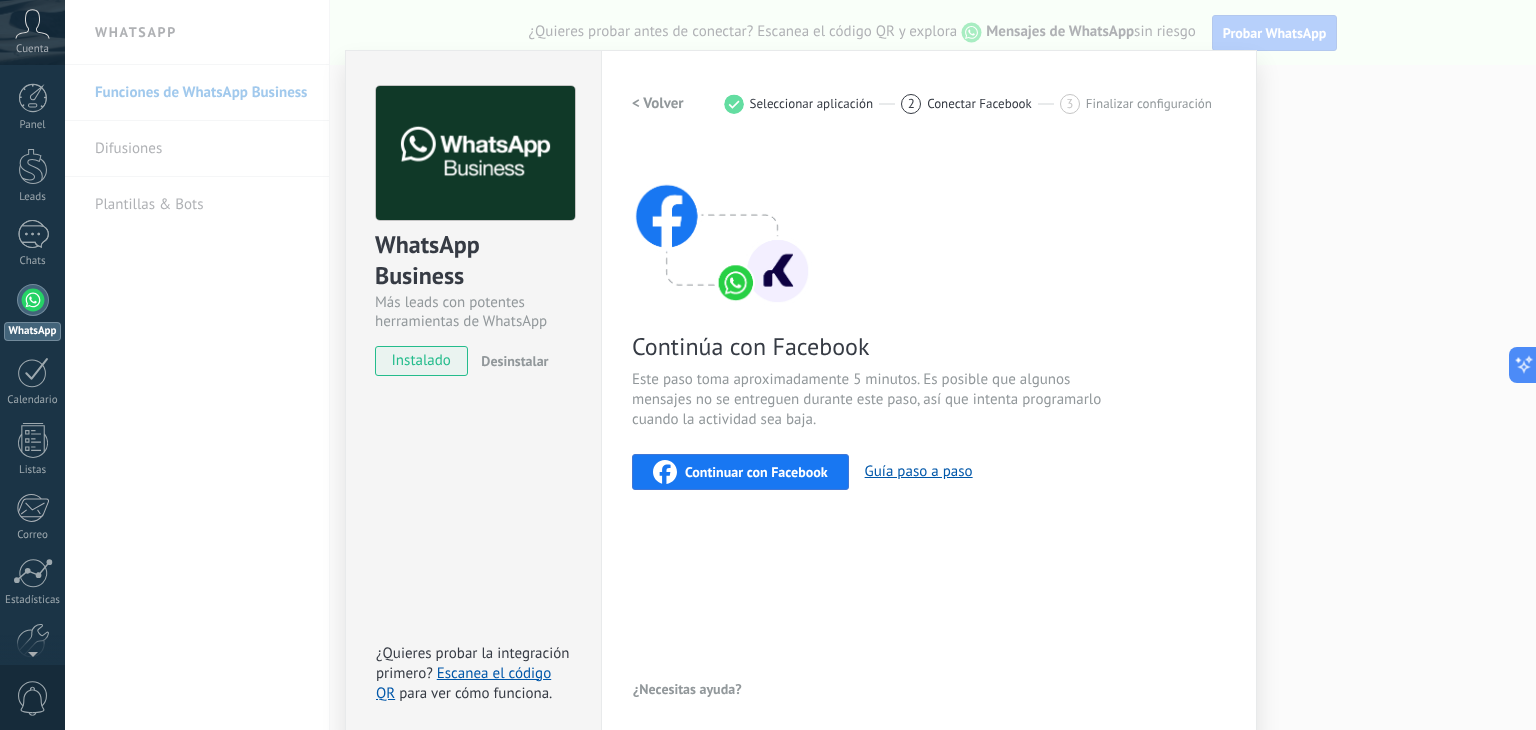scroll, scrollTop: 28, scrollLeft: 0, axis: vertical 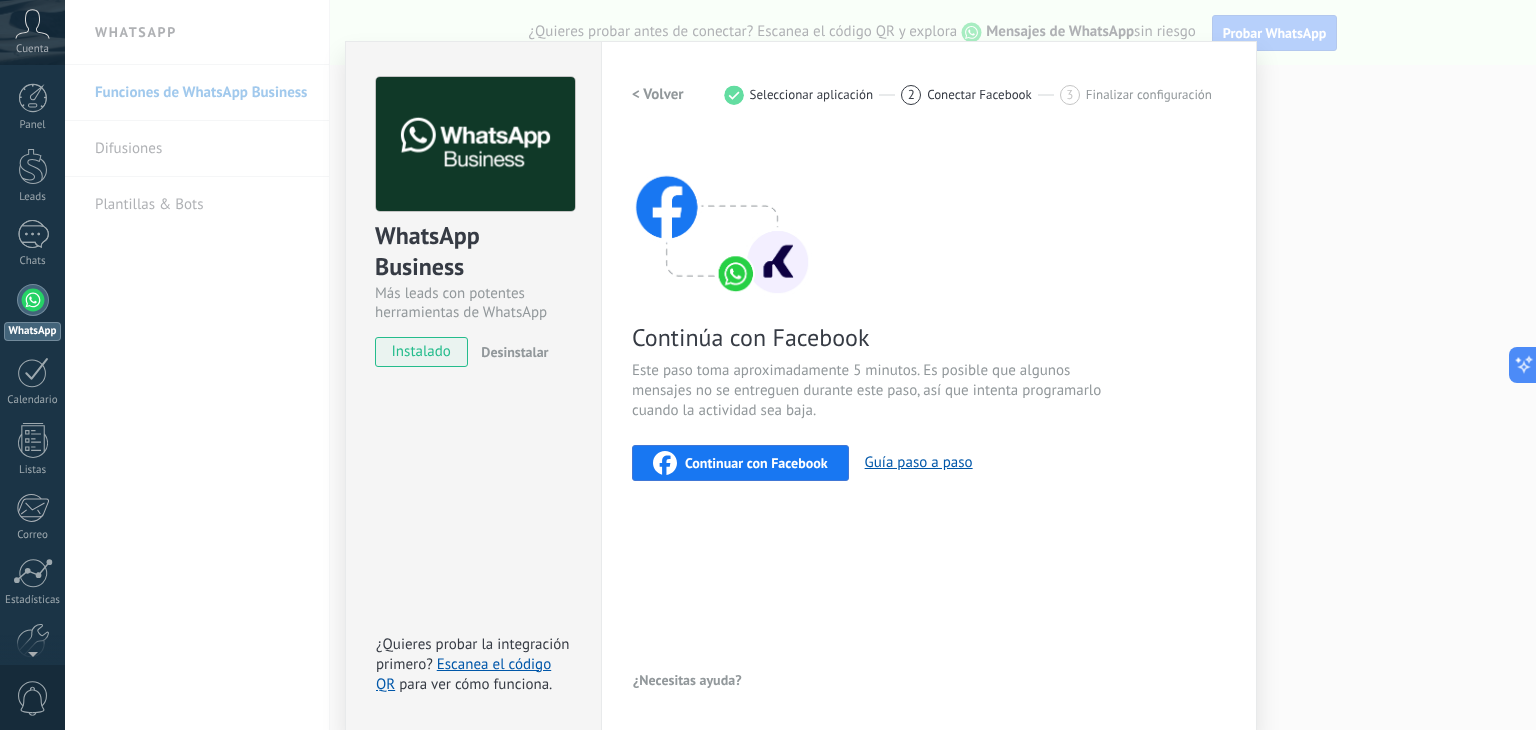click on "Continuar con Facebook" at bounding box center [756, 463] 